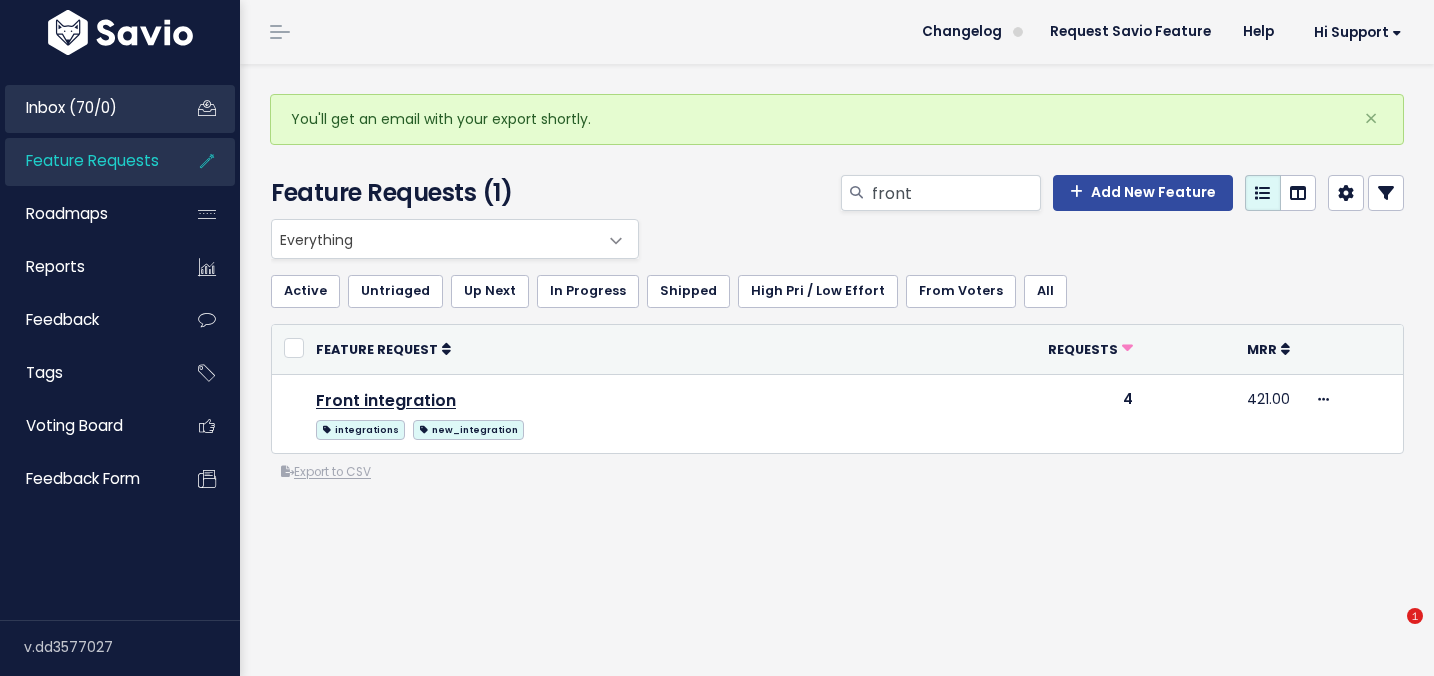 scroll, scrollTop: 0, scrollLeft: 0, axis: both 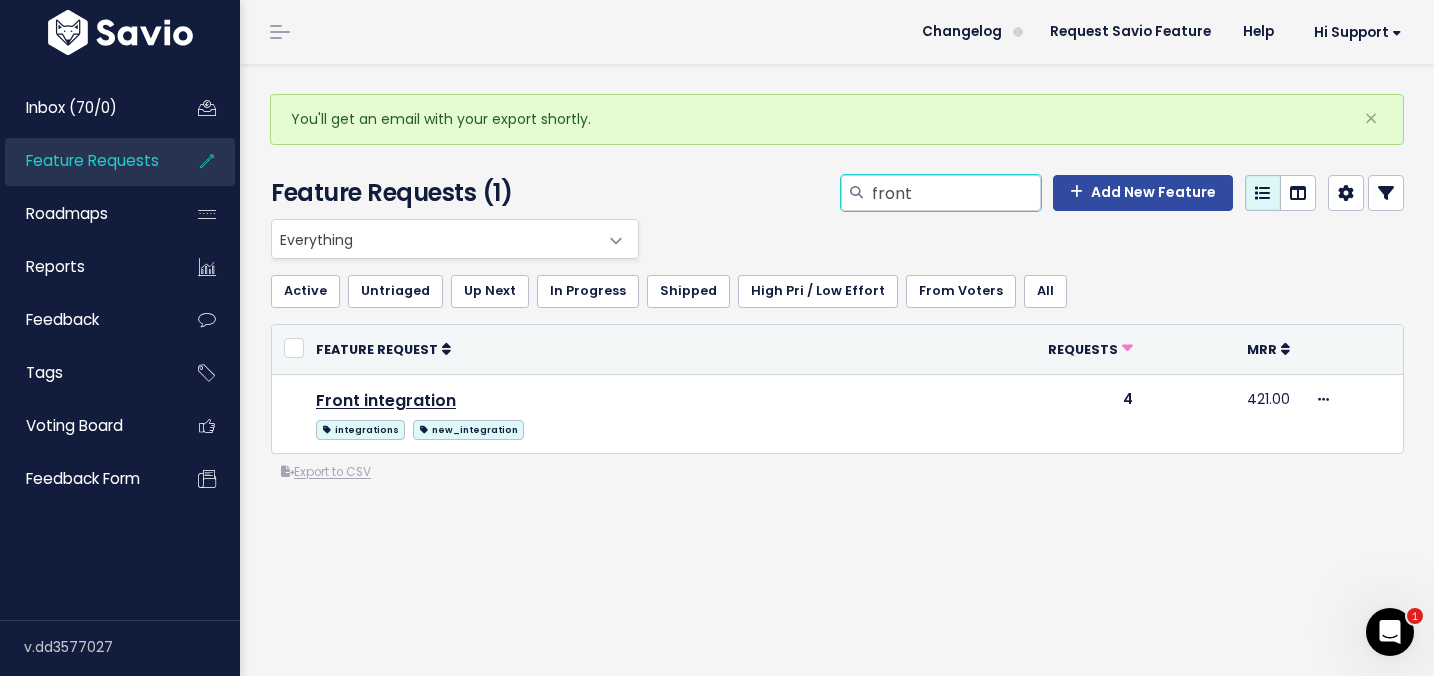 click on "front" at bounding box center (955, 193) 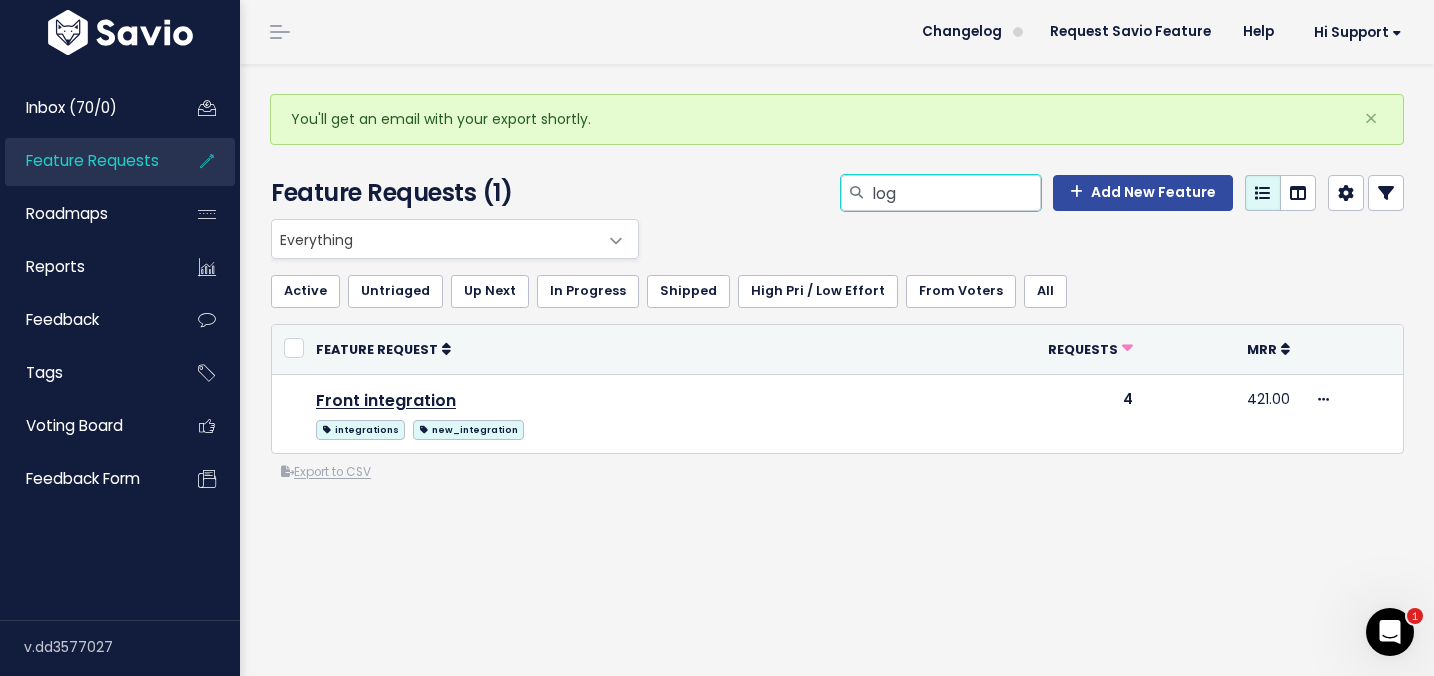 type on "log" 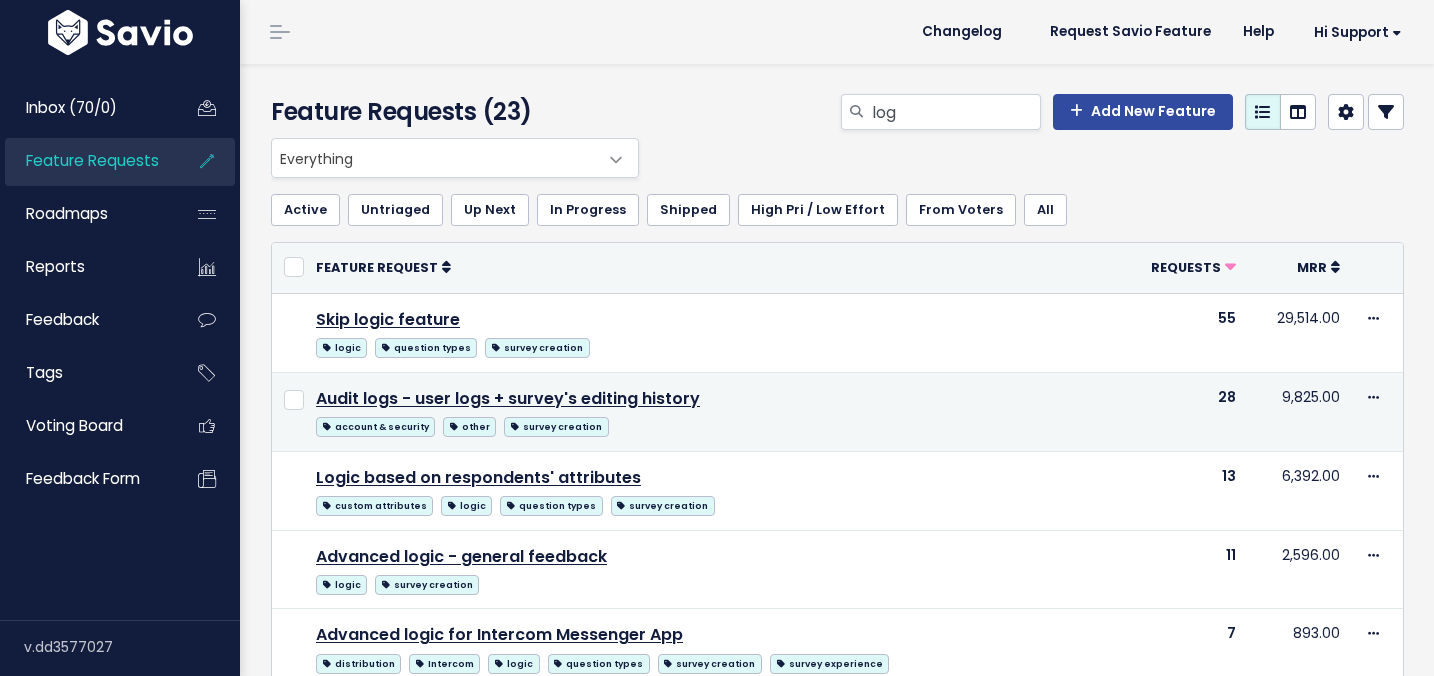 scroll, scrollTop: 0, scrollLeft: 0, axis: both 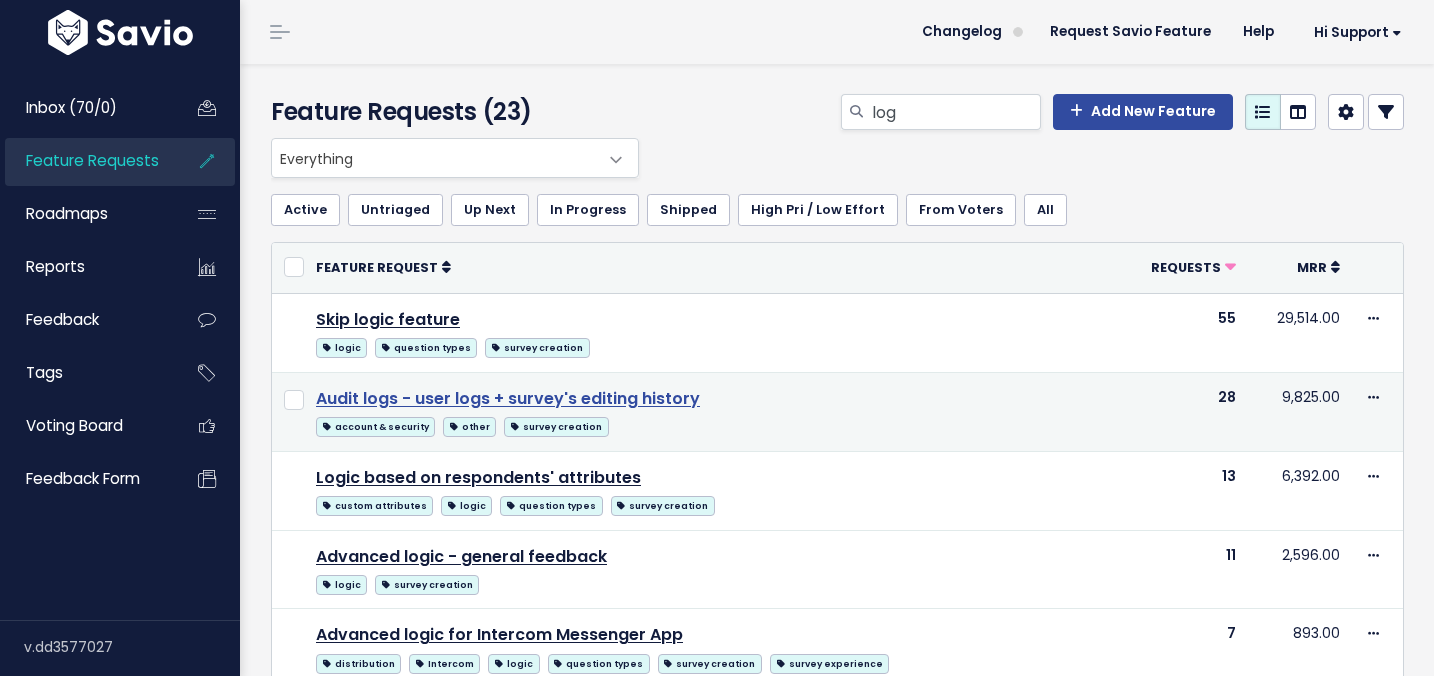 click on "Audit logs - user logs + survey's editing history" at bounding box center [508, 398] 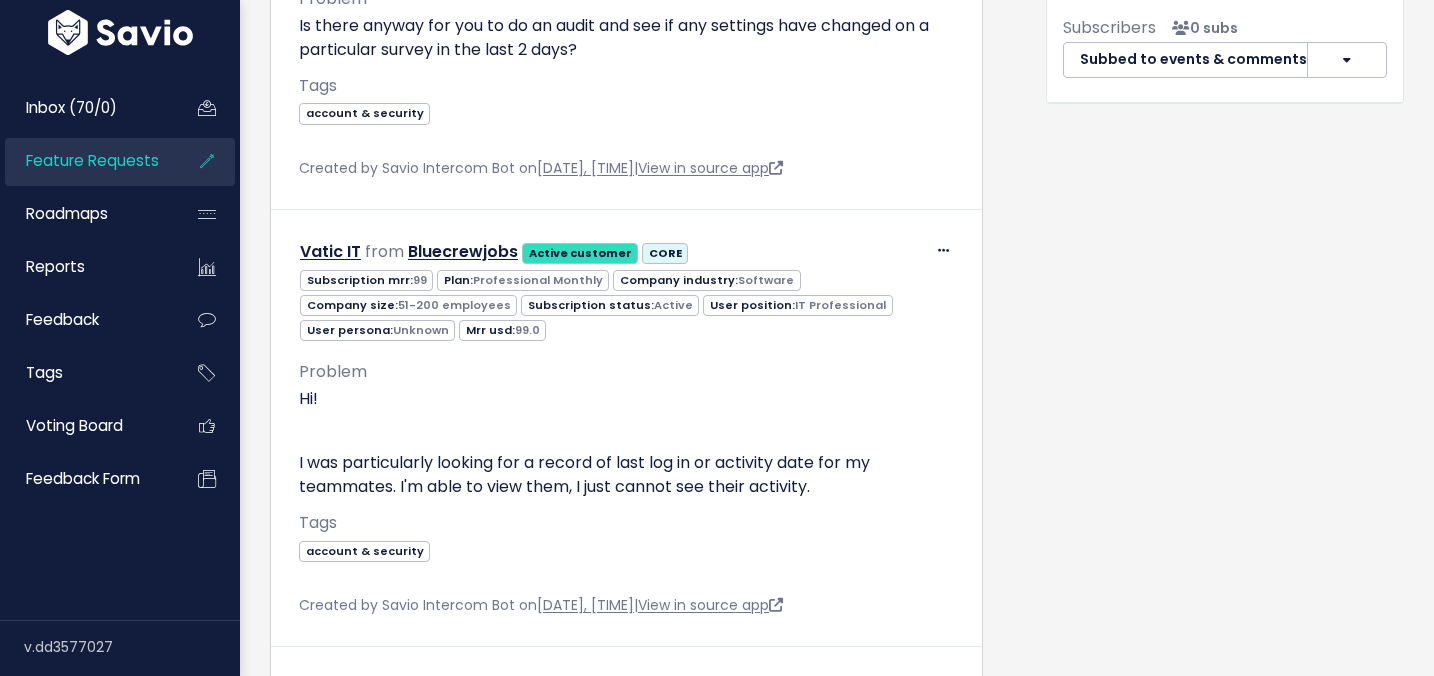 scroll, scrollTop: 984, scrollLeft: 0, axis: vertical 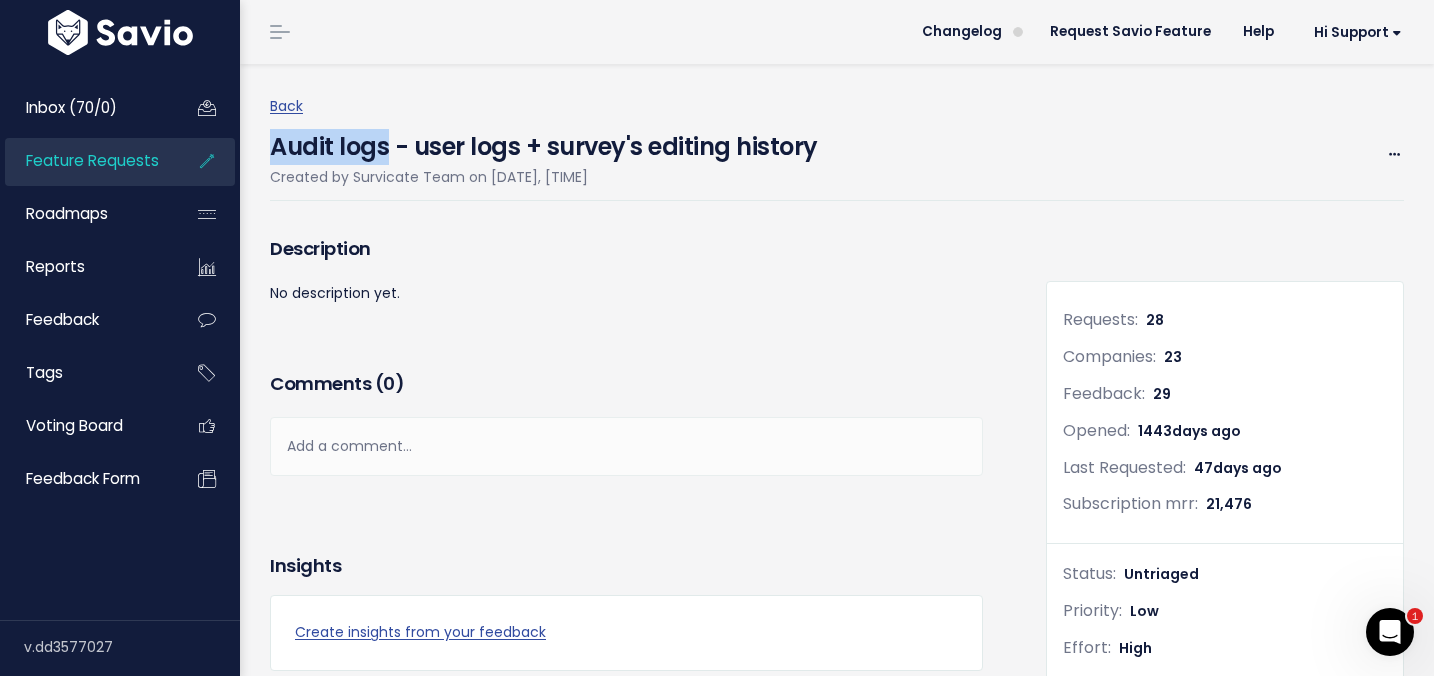 drag, startPoint x: 276, startPoint y: 147, endPoint x: 386, endPoint y: 151, distance: 110.0727 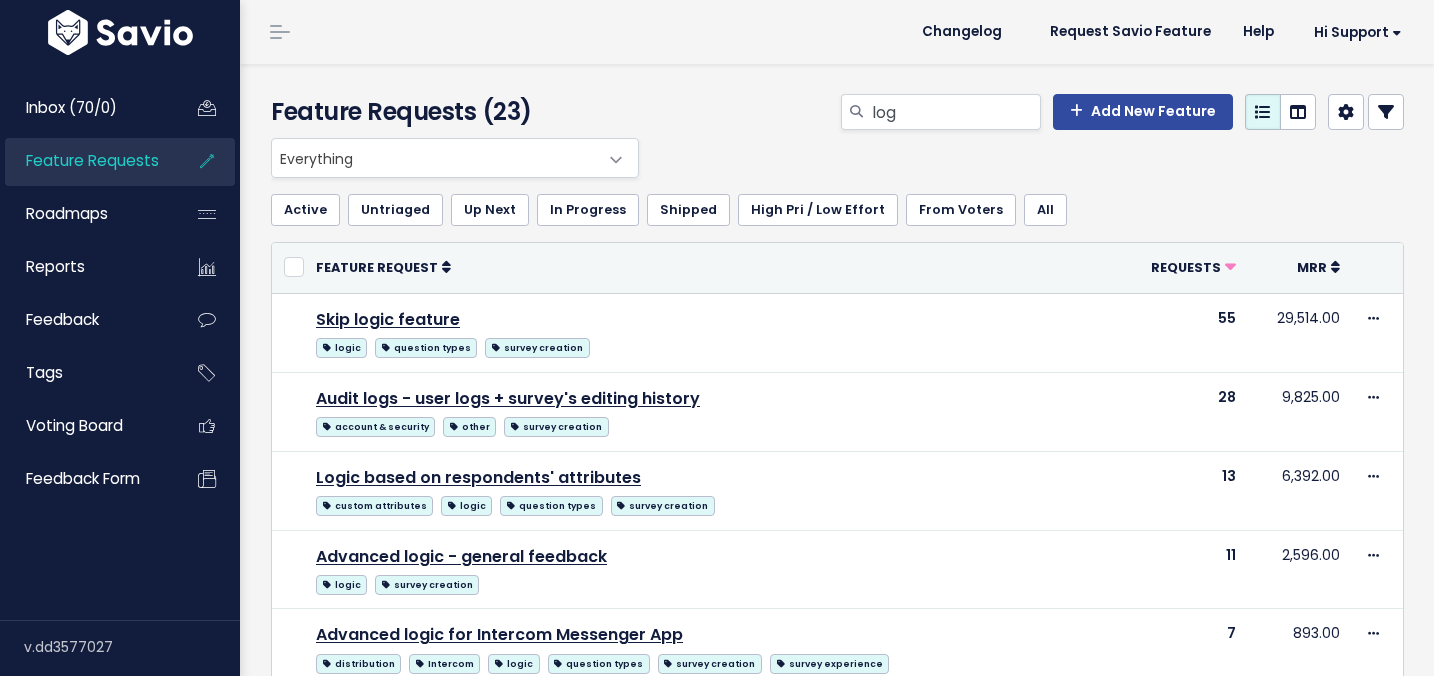 scroll, scrollTop: 0, scrollLeft: 0, axis: both 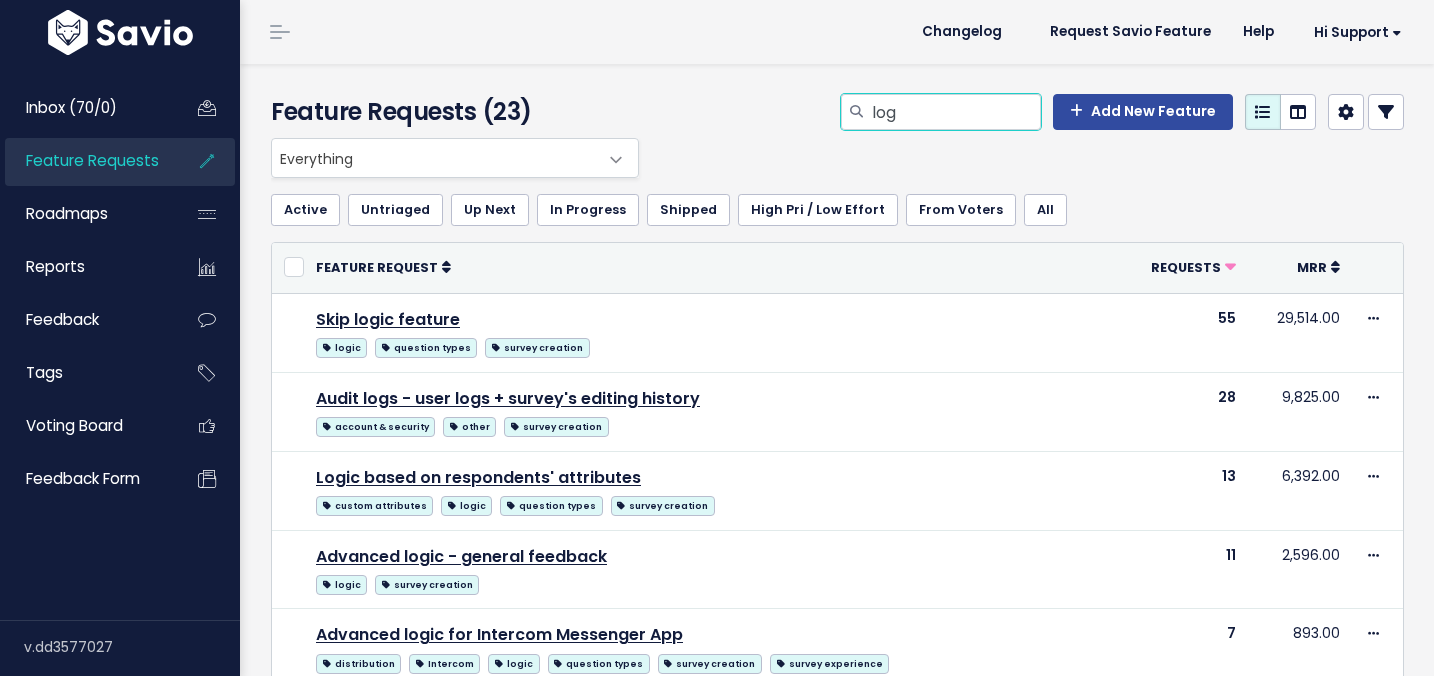 click on "log" at bounding box center [955, 112] 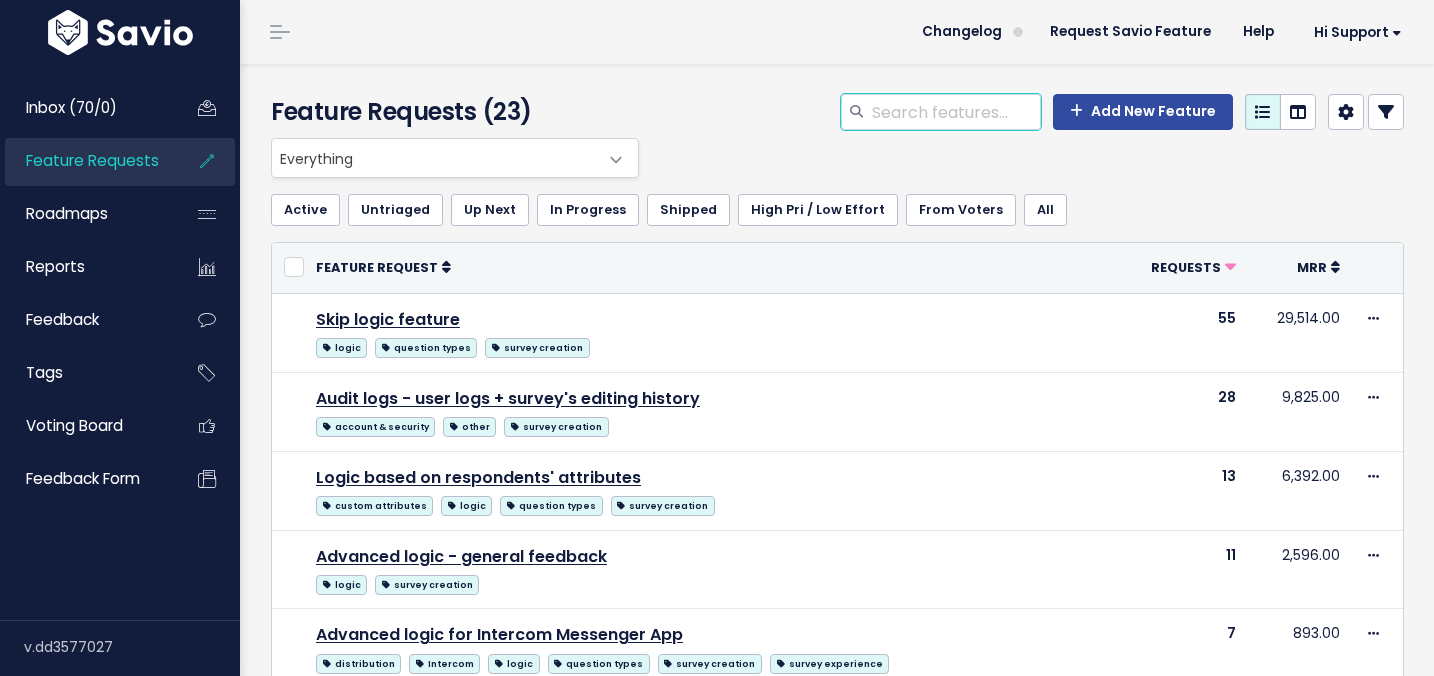 paste on "Audit logs" 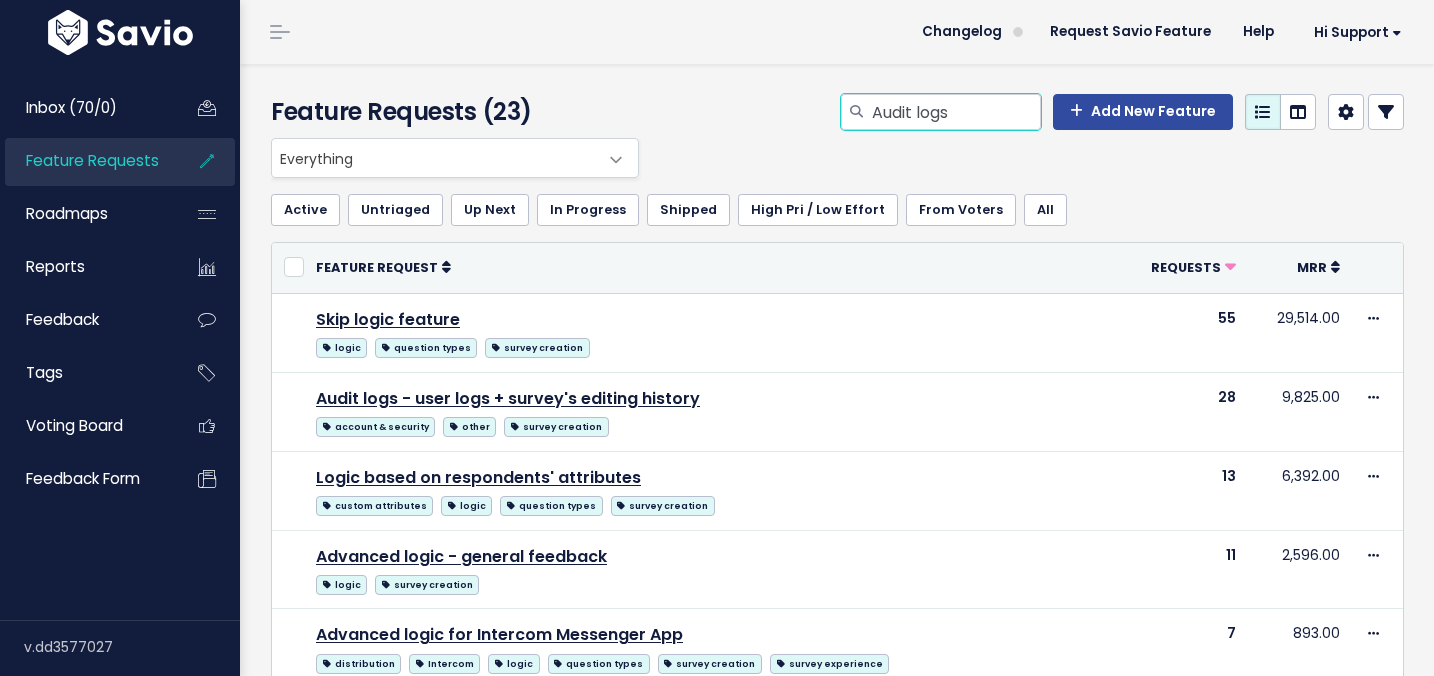 type on "Audit logs" 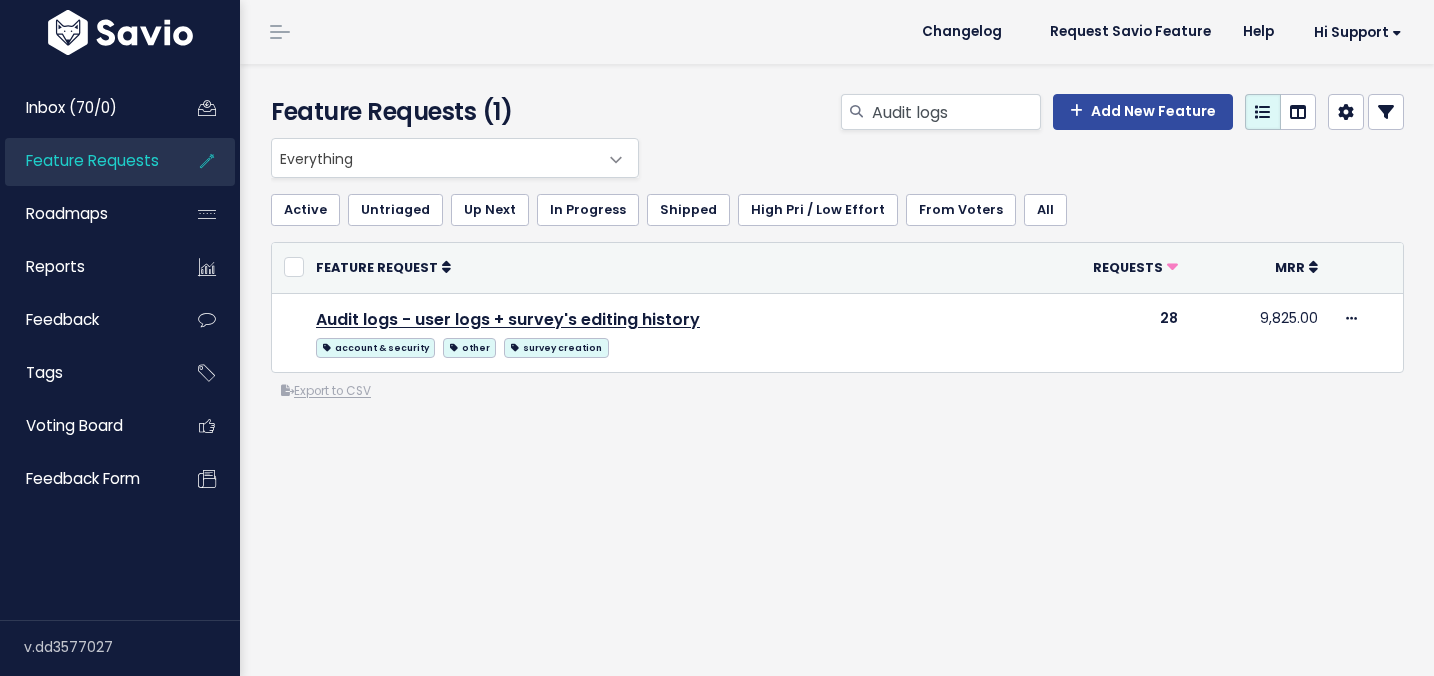 scroll, scrollTop: 0, scrollLeft: 0, axis: both 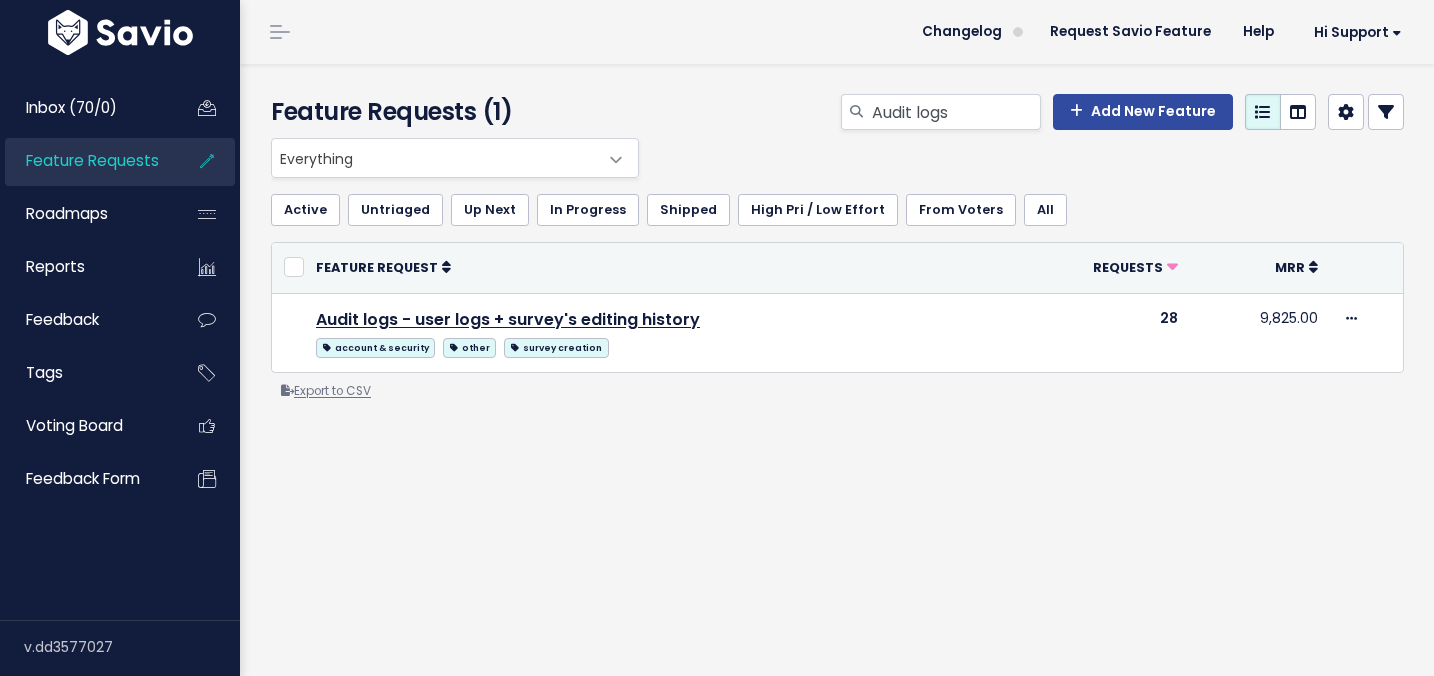 click on "Export to CSV" at bounding box center [326, 391] 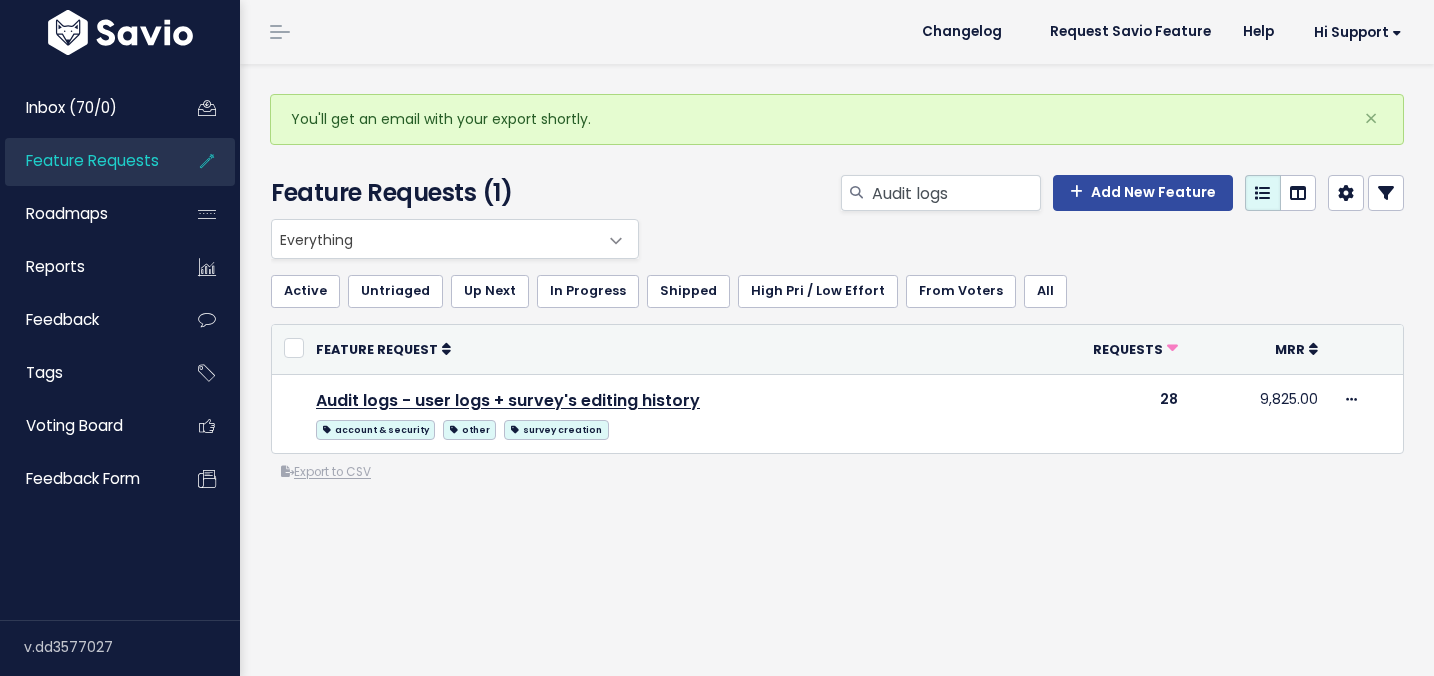 scroll, scrollTop: 0, scrollLeft: 0, axis: both 